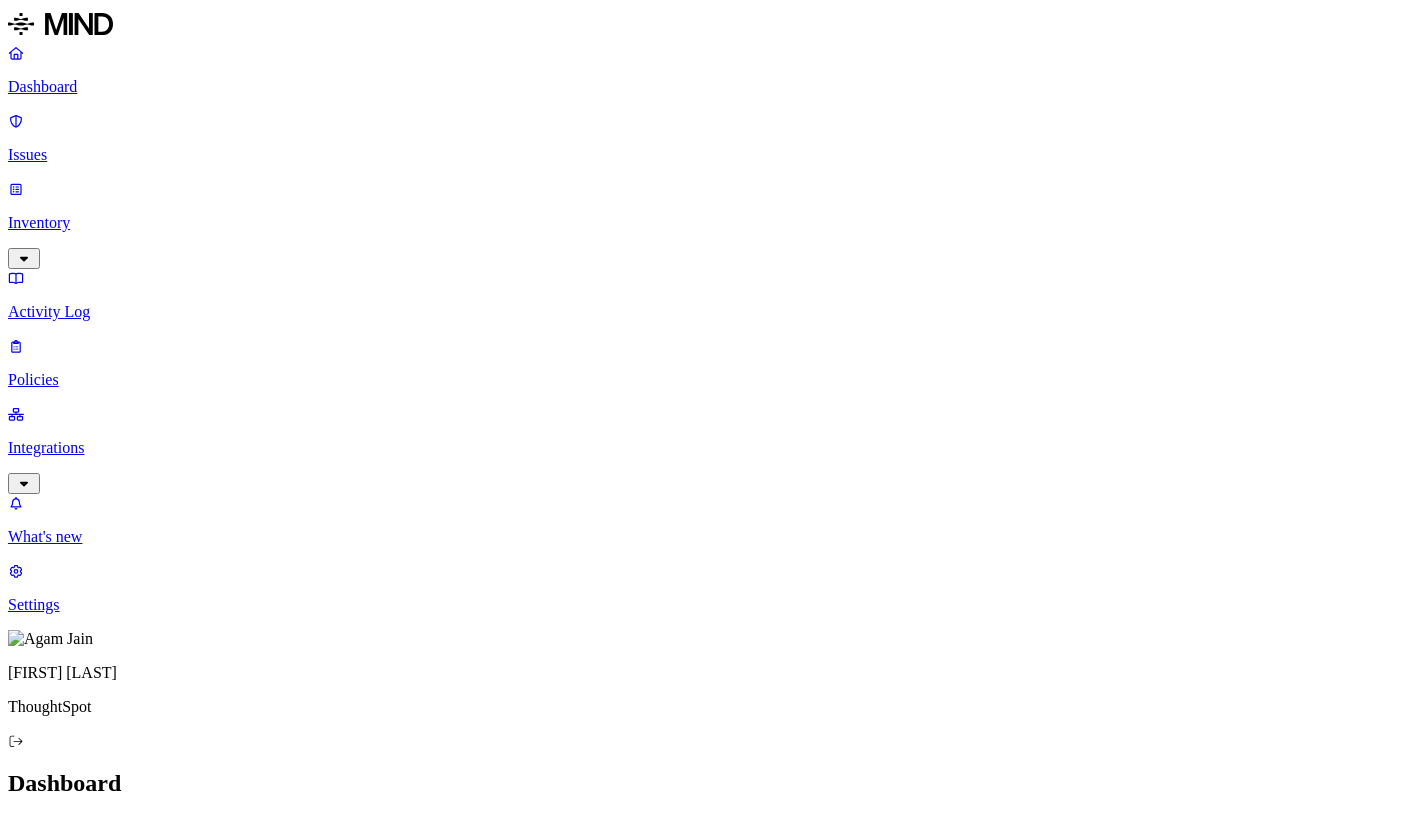 scroll, scrollTop: 0, scrollLeft: 0, axis: both 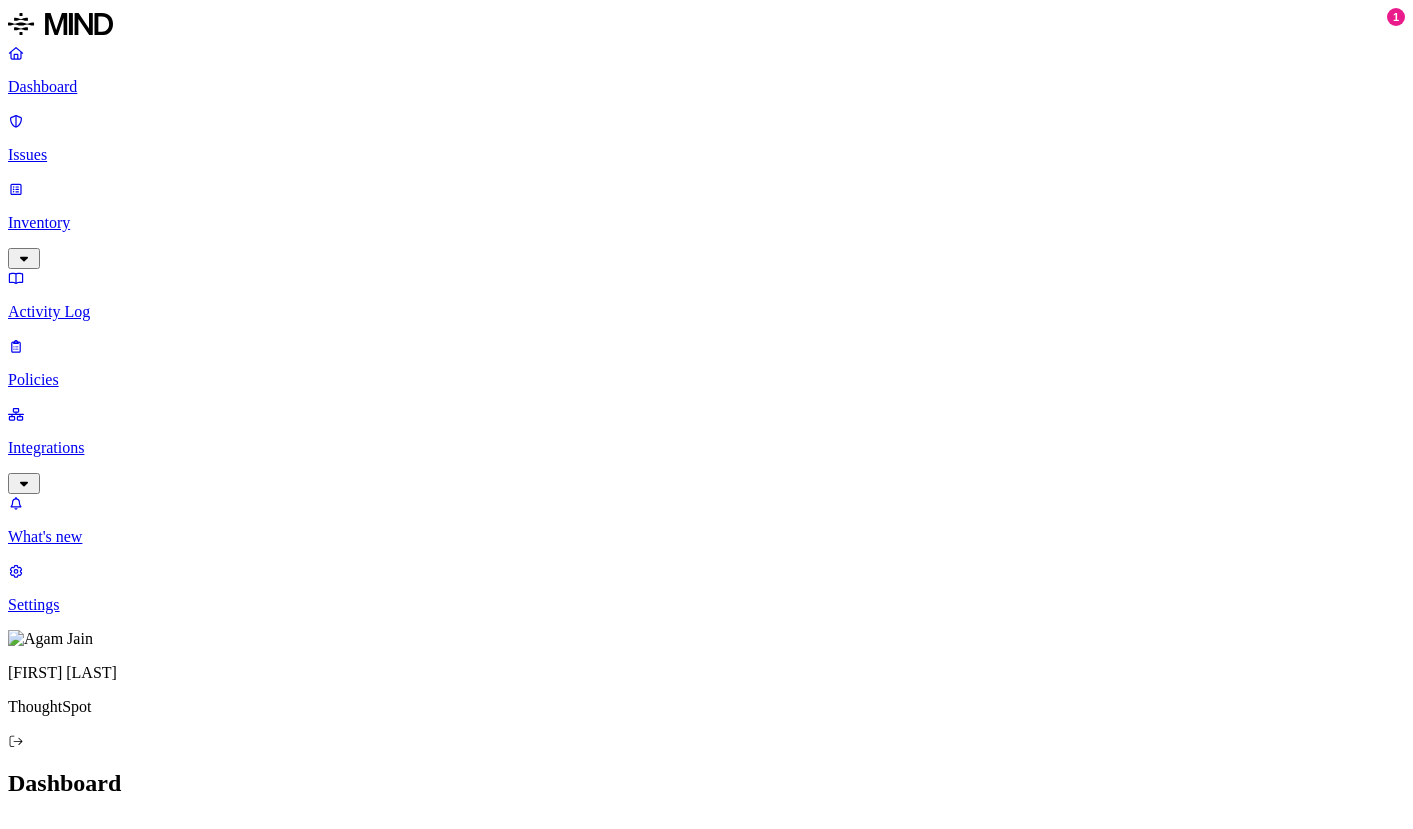 click on "Activity Log" at bounding box center (706, 312) 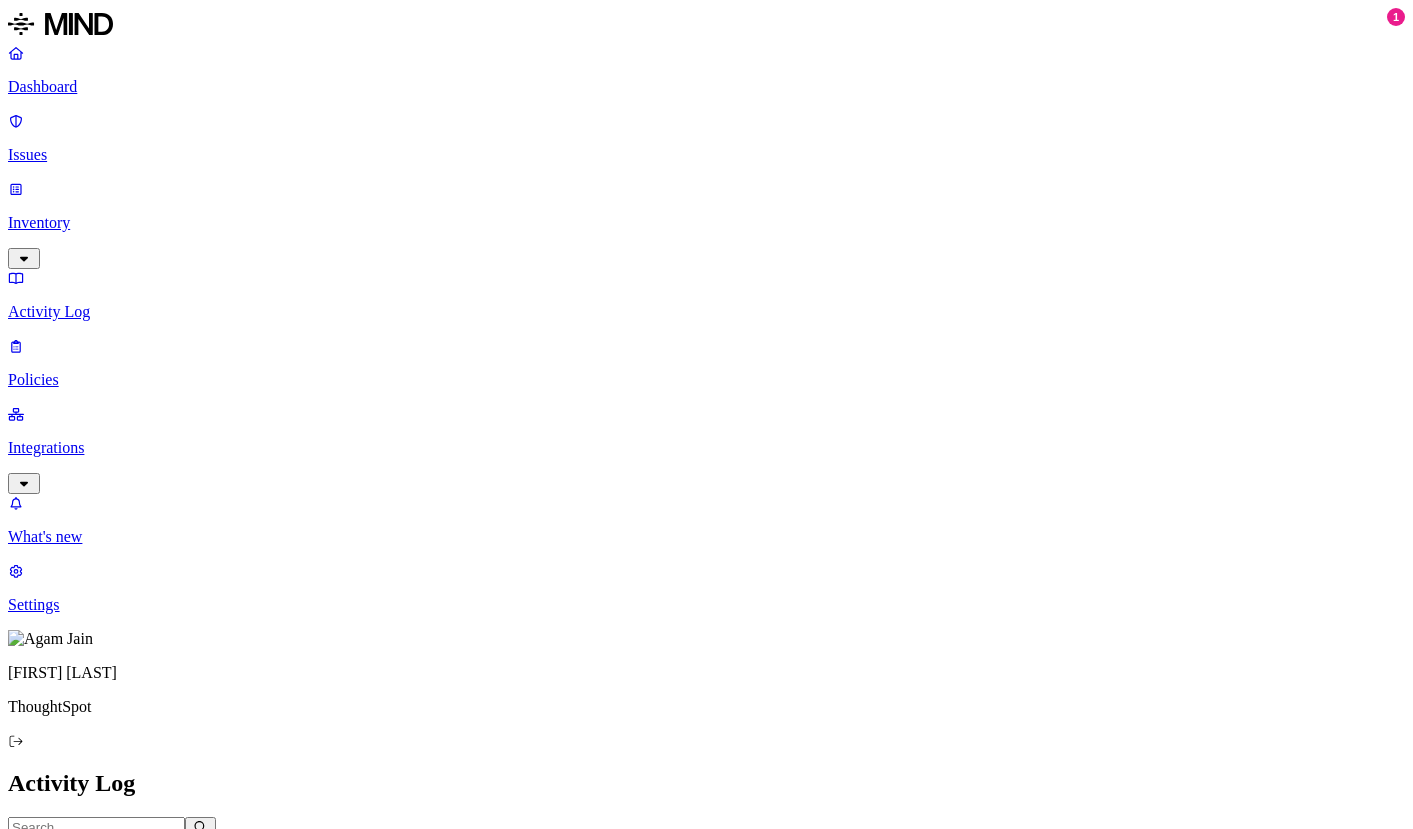 click at bounding box center (96, 827) 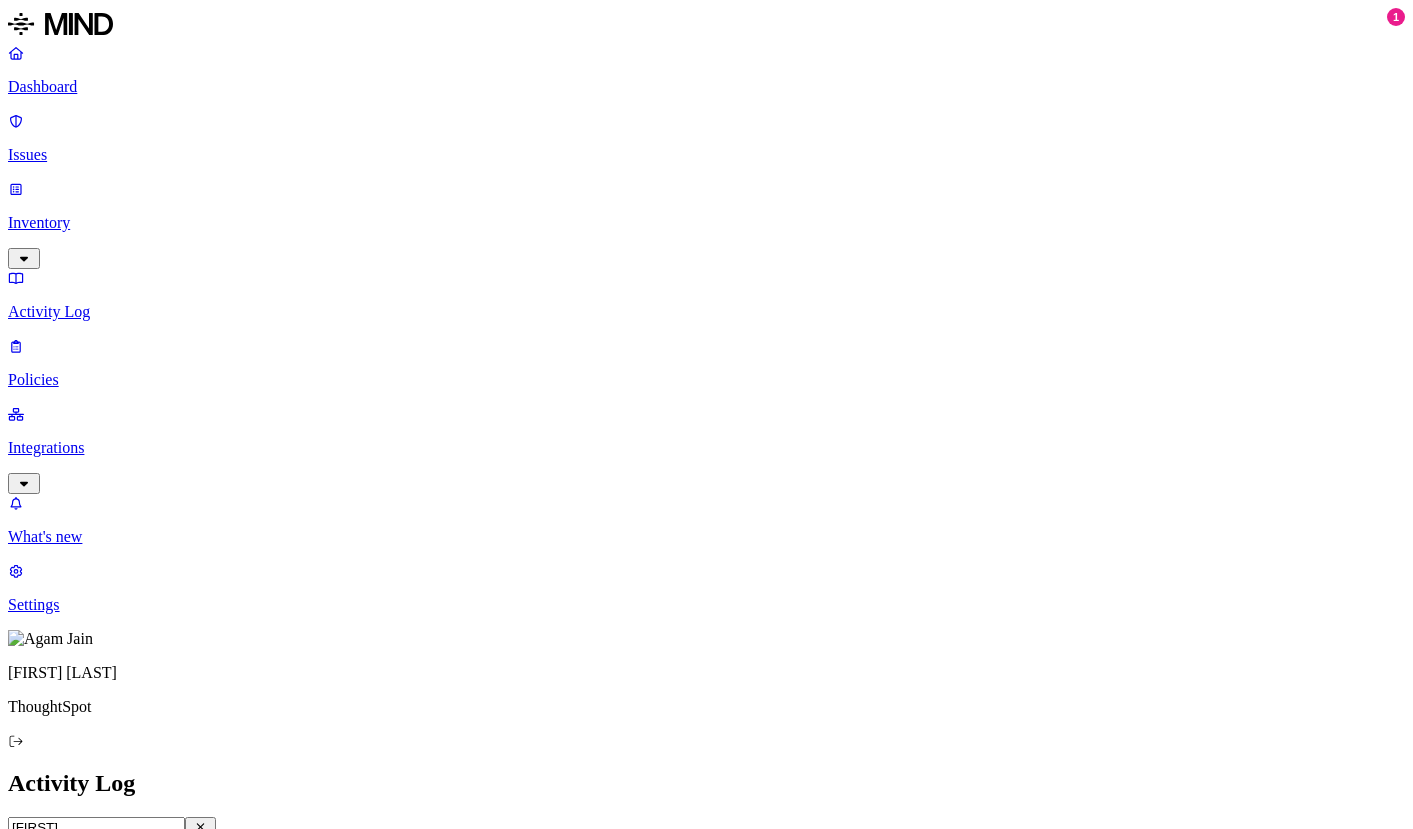 type on "alessio" 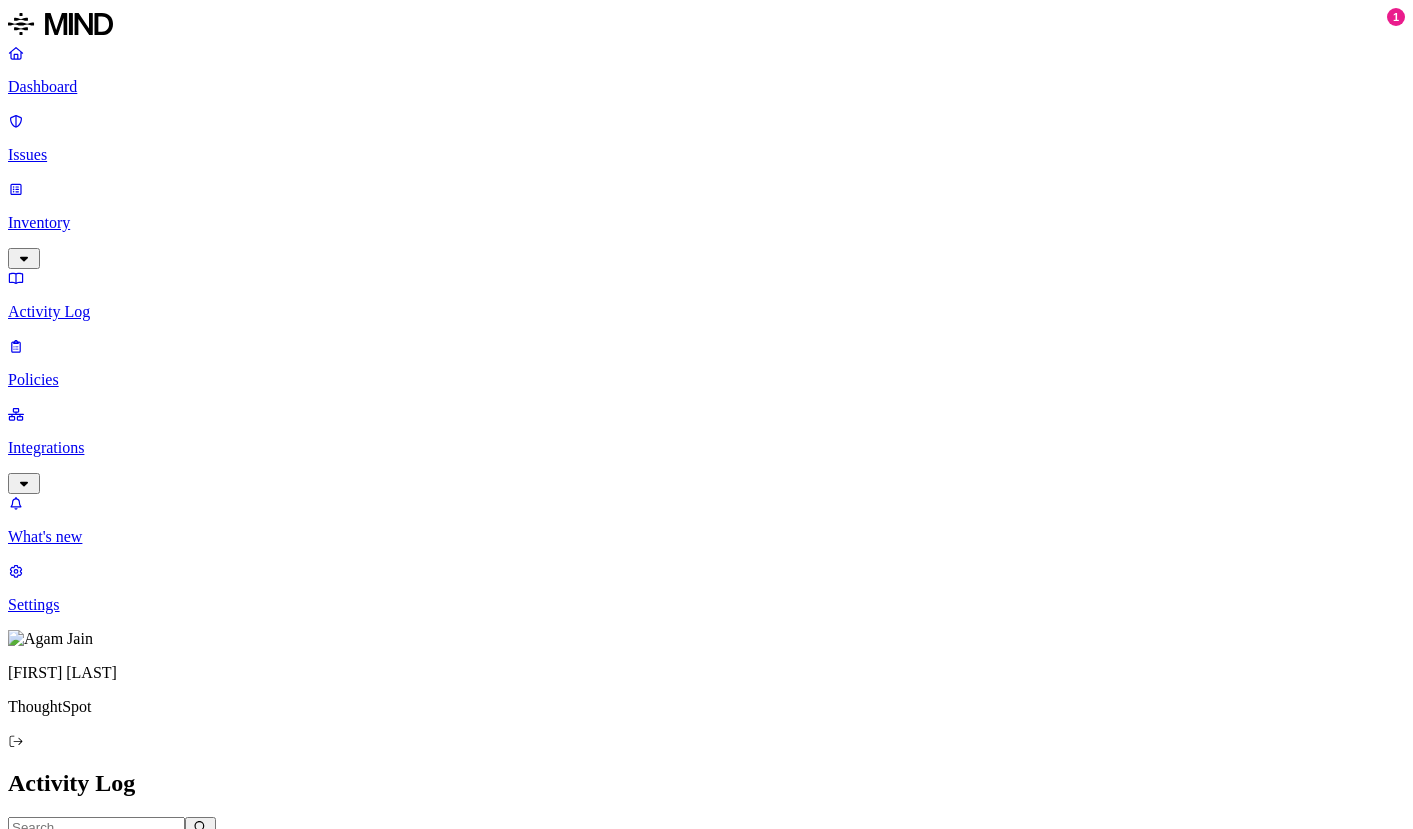 click at bounding box center [96, 827] 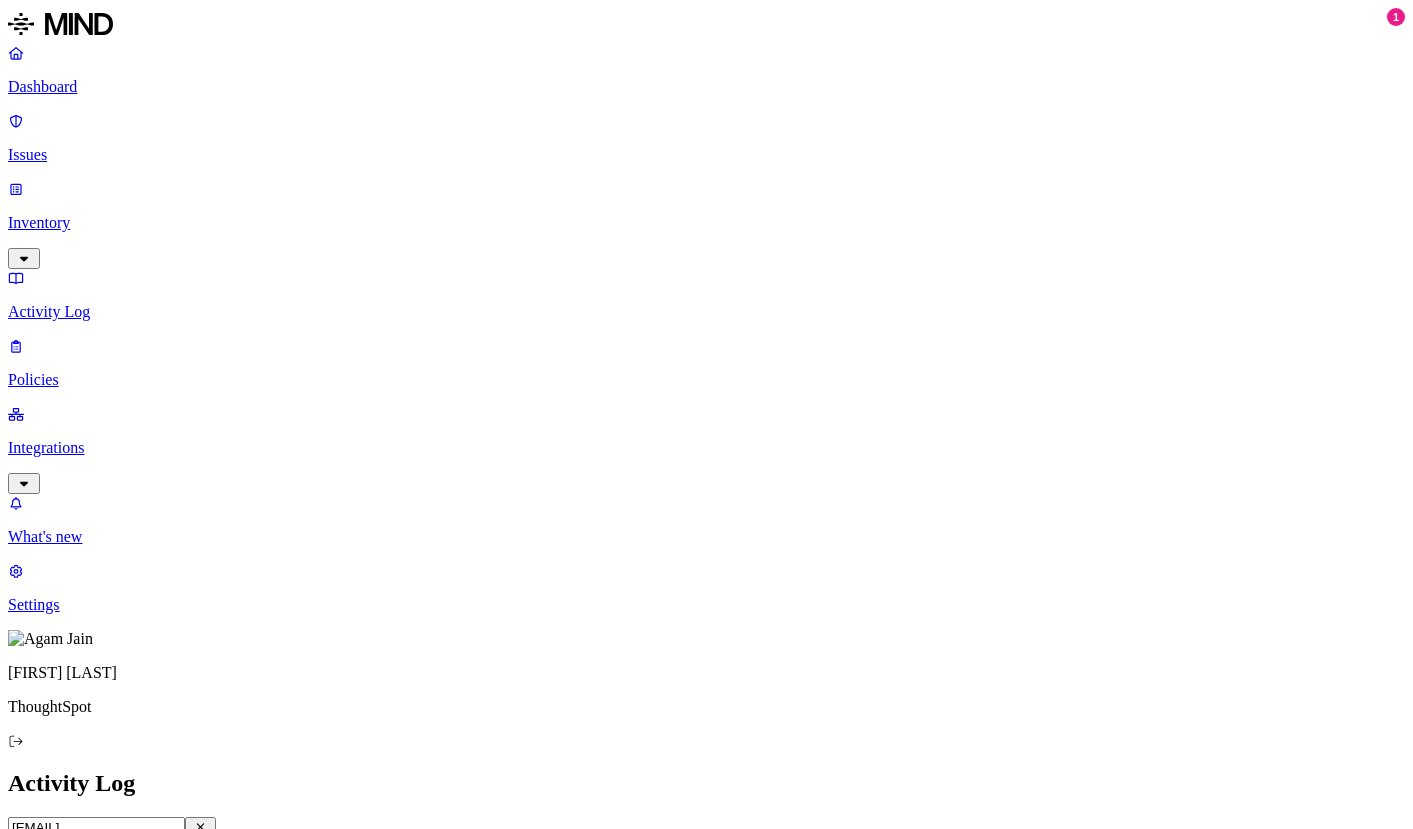 scroll, scrollTop: 0, scrollLeft: 44, axis: horizontal 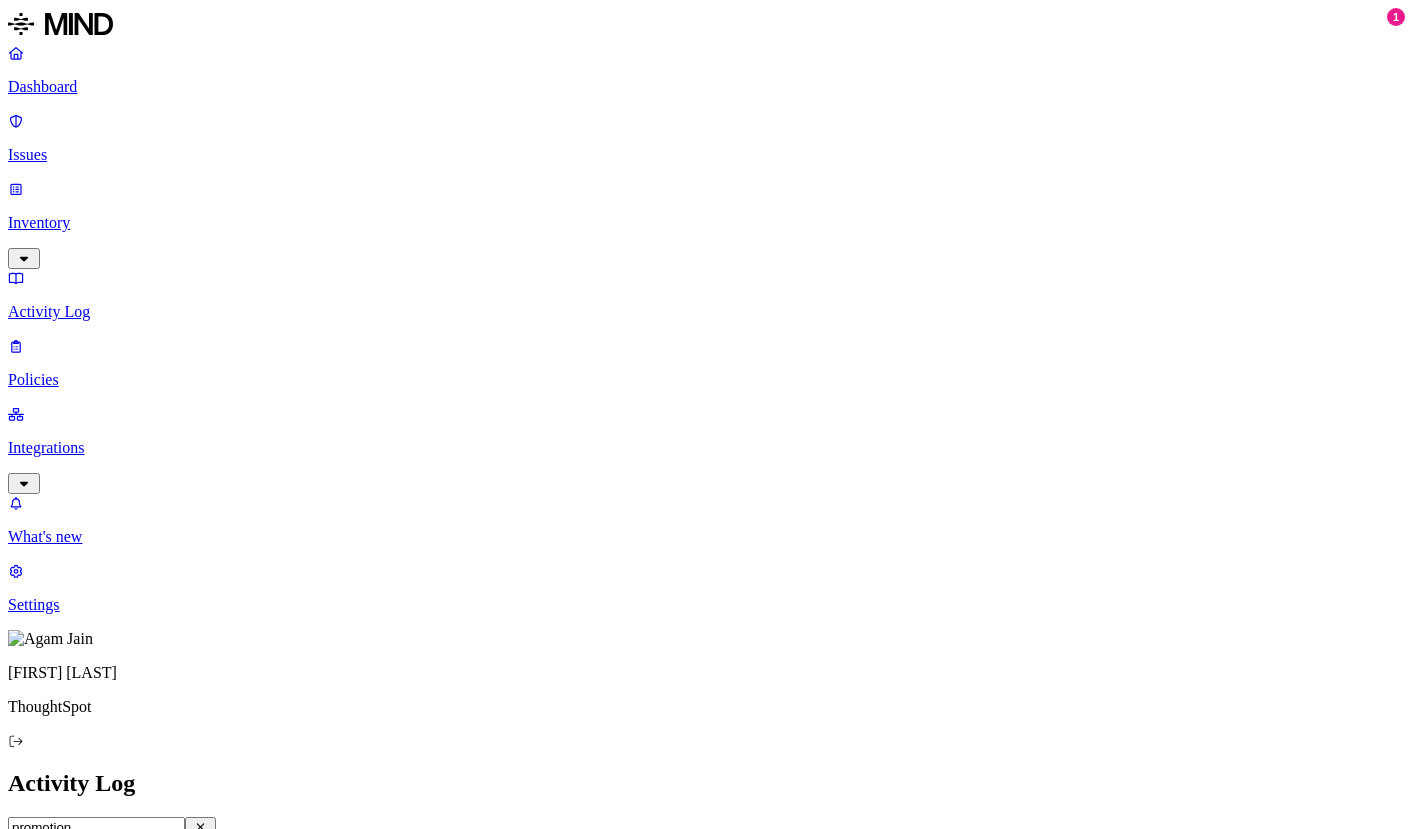 type on "promotion" 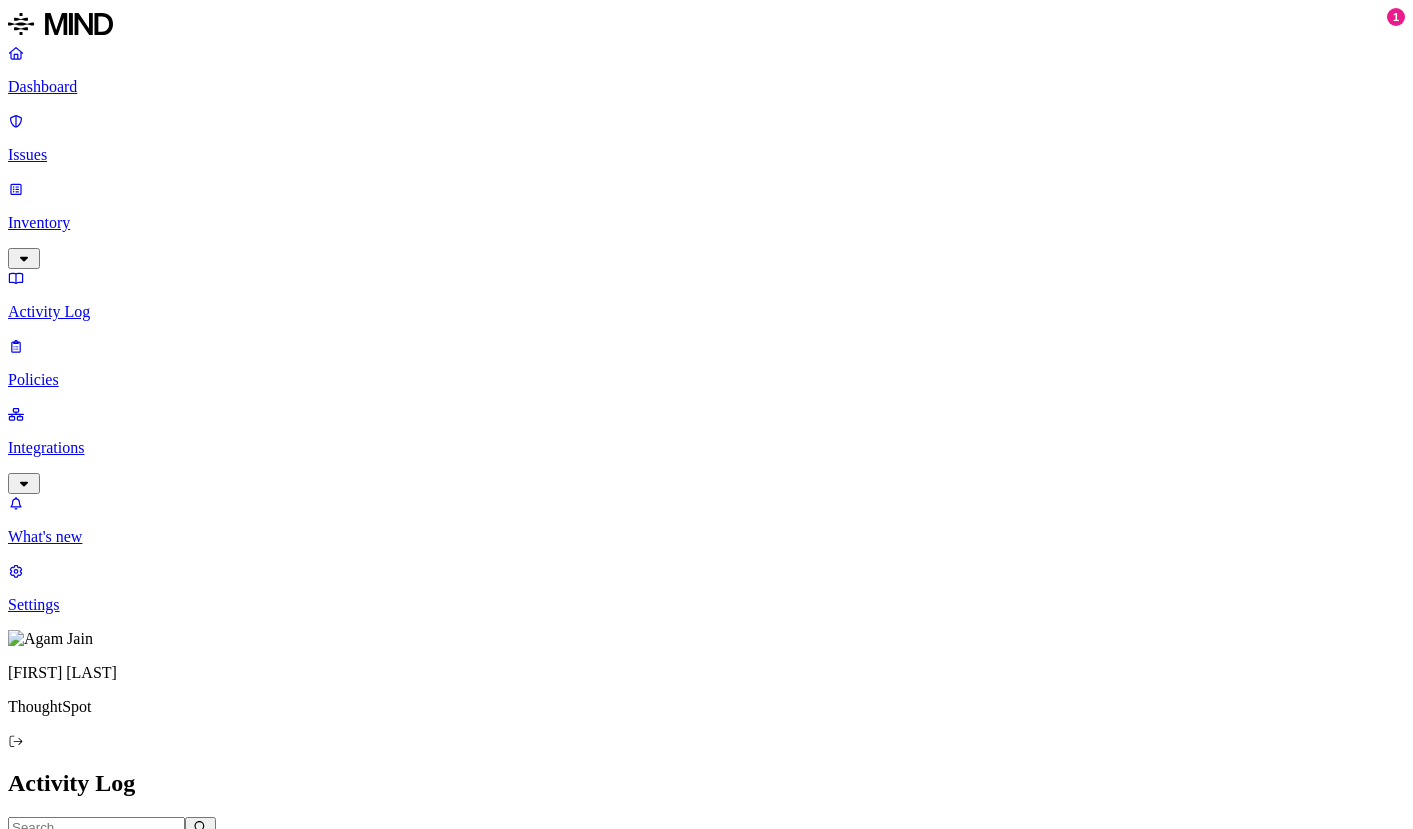 scroll, scrollTop: 0, scrollLeft: 0, axis: both 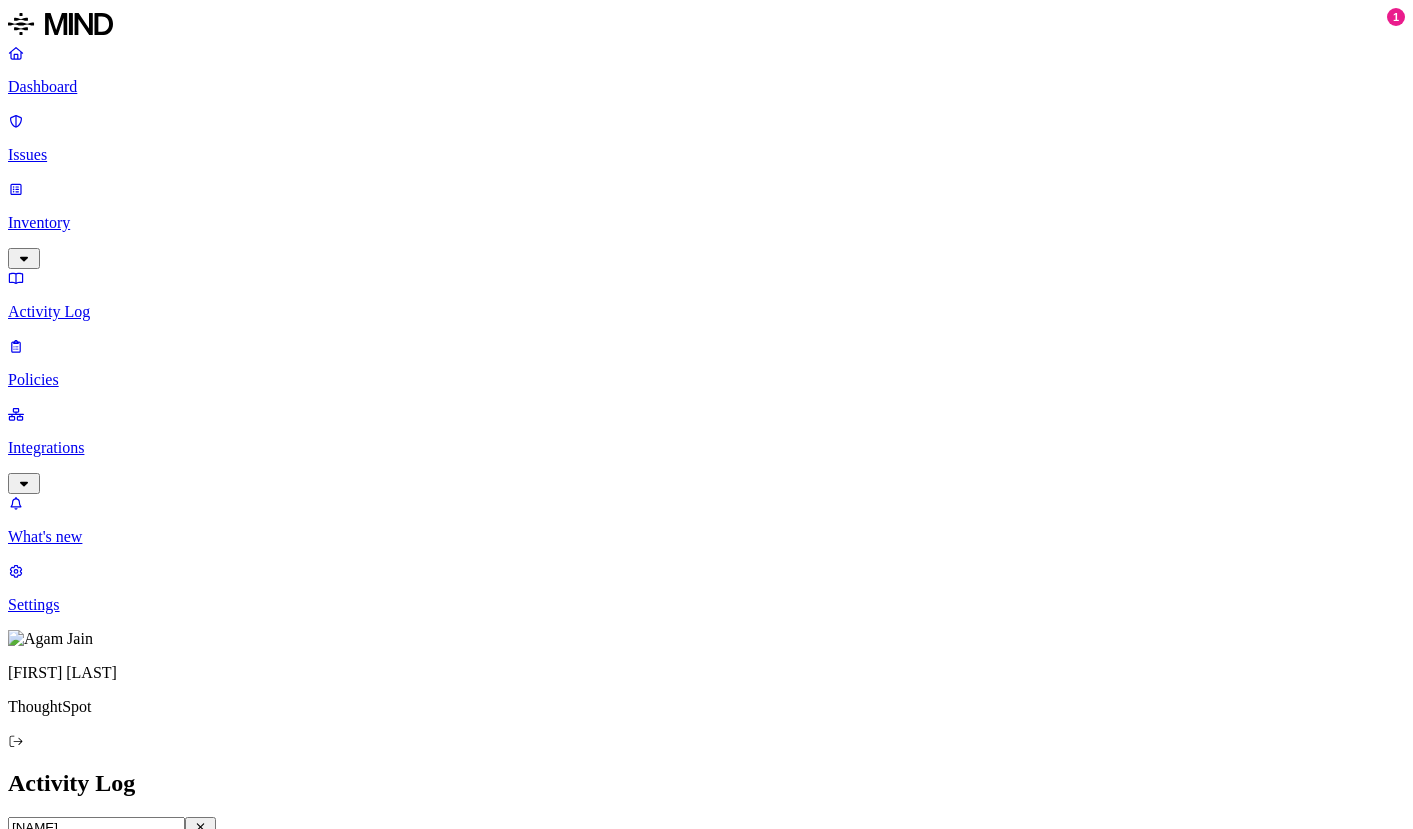 click on "[NAME]" at bounding box center (96, 827) 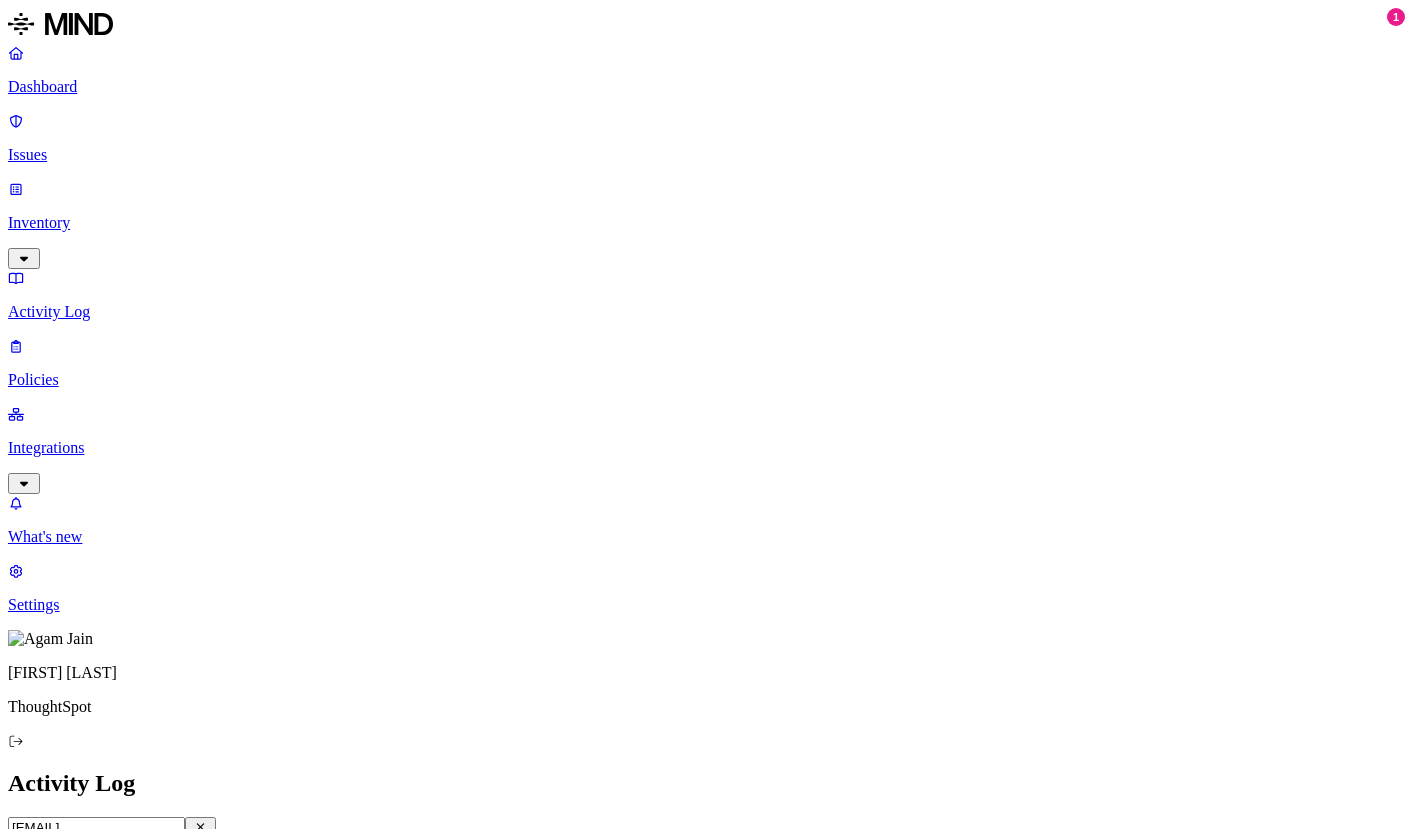 scroll, scrollTop: 0, scrollLeft: 66, axis: horizontal 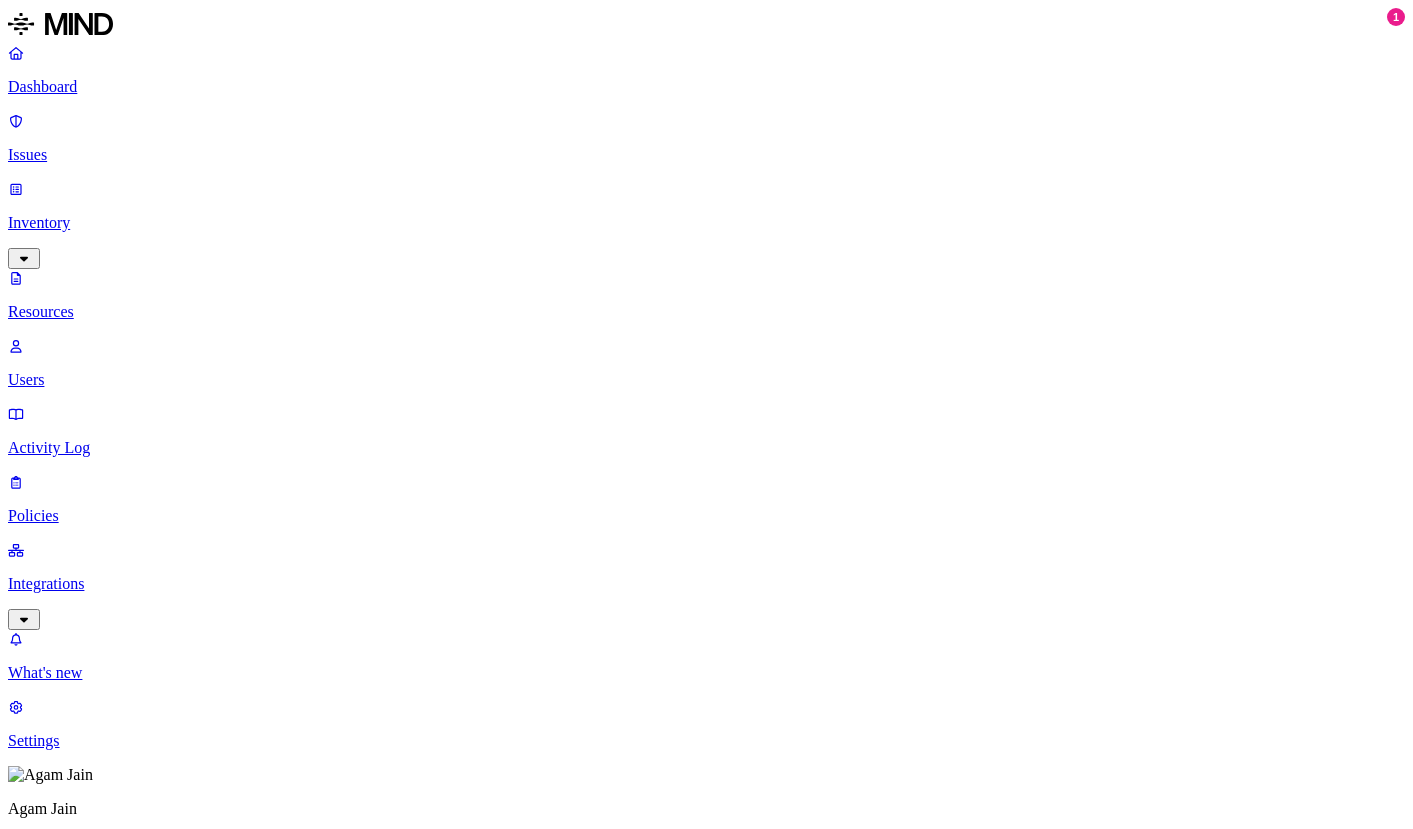 click 